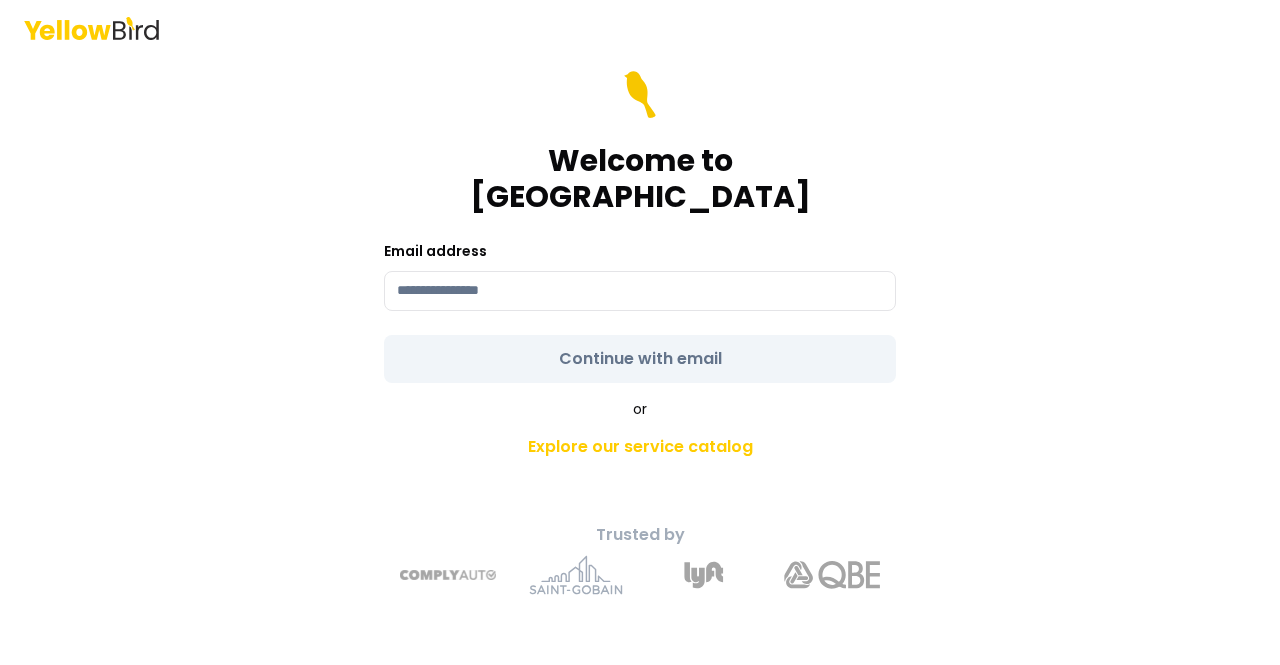scroll, scrollTop: 0, scrollLeft: 0, axis: both 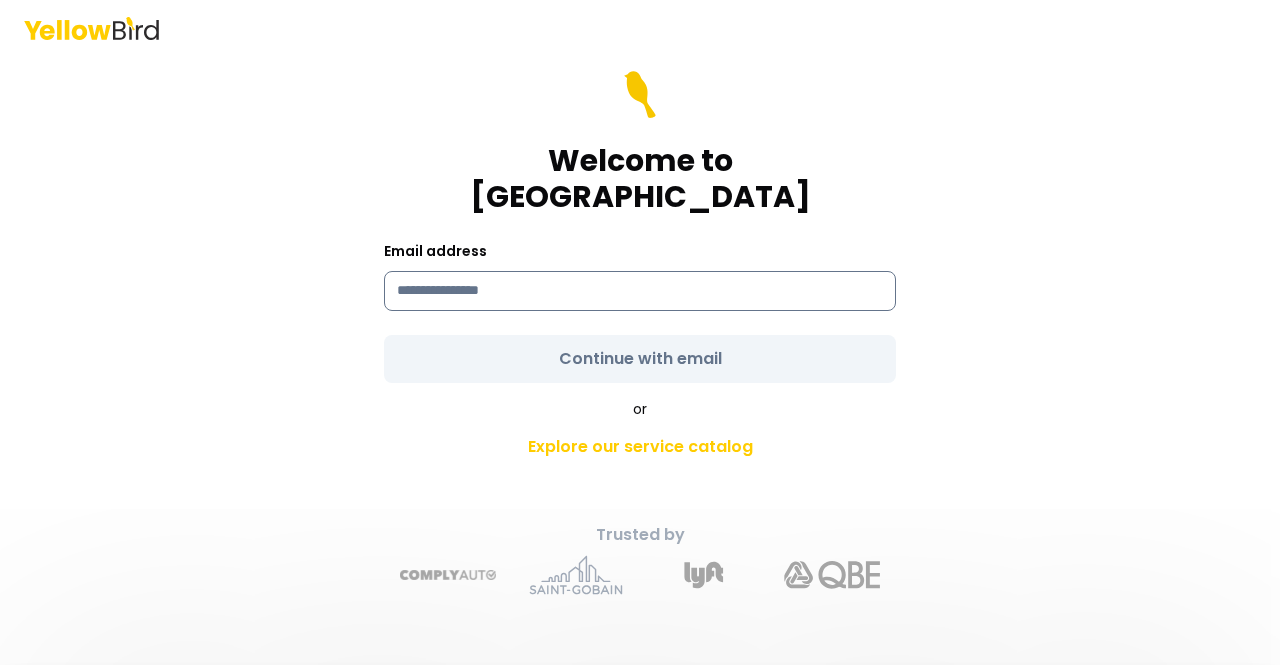 click at bounding box center (640, 291) 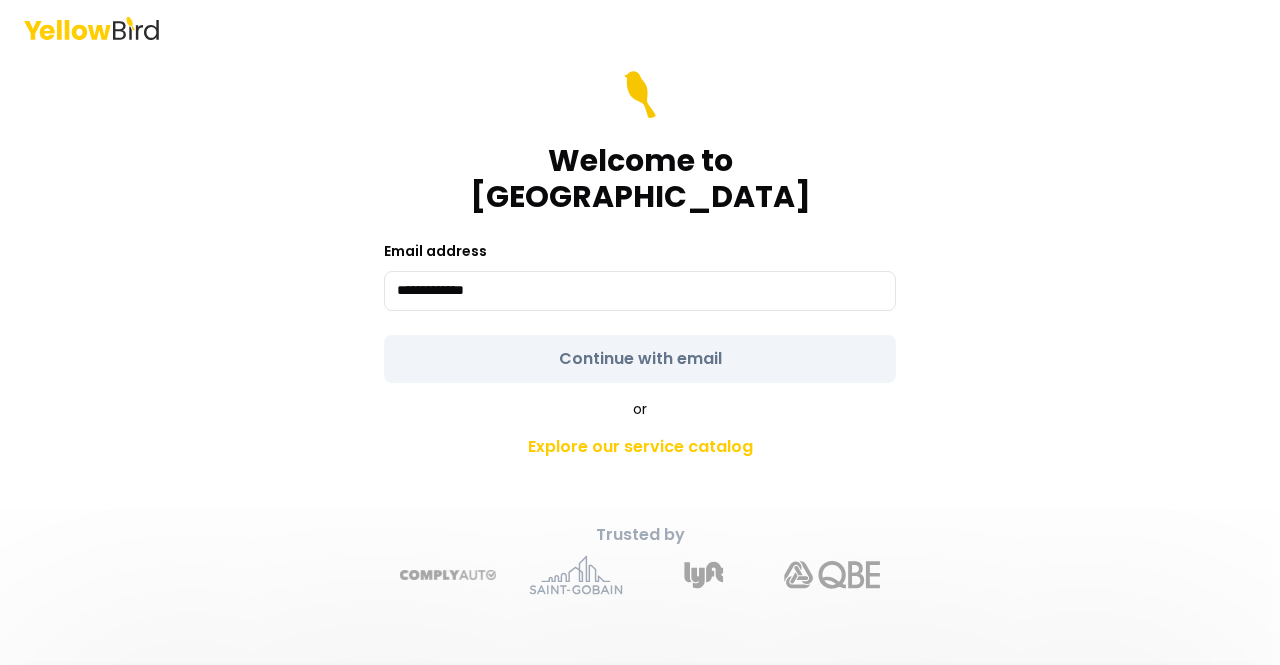type on "**********" 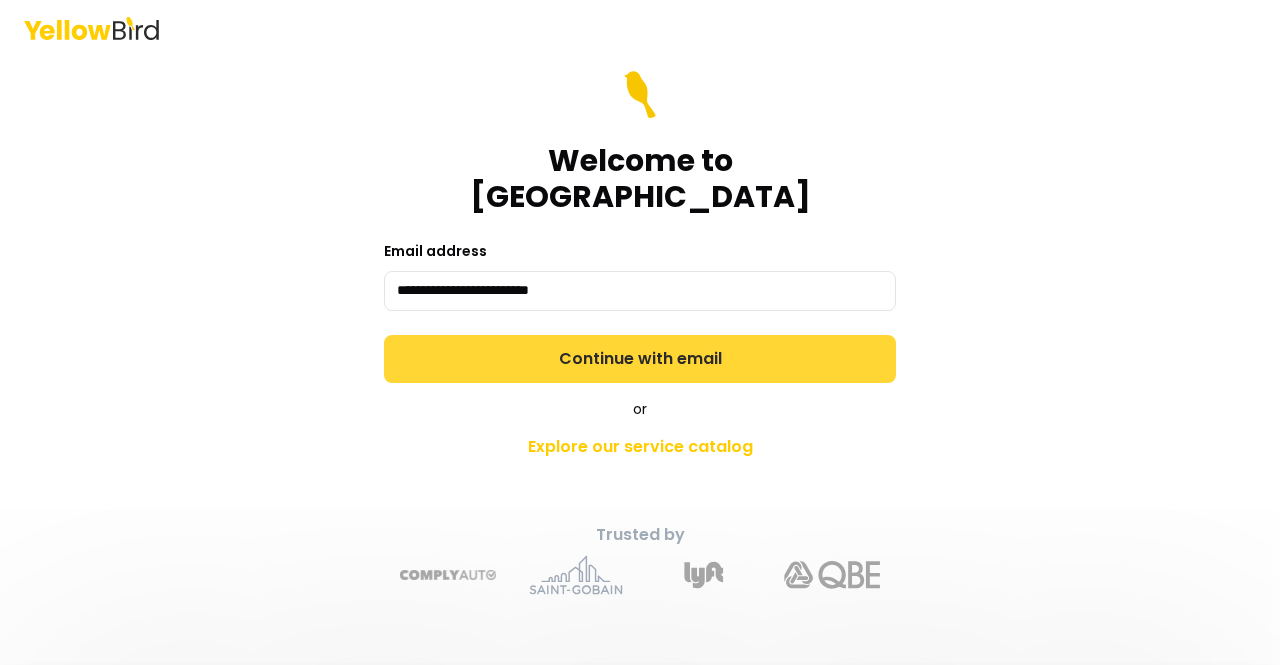 click on "Continue with email" at bounding box center [640, 359] 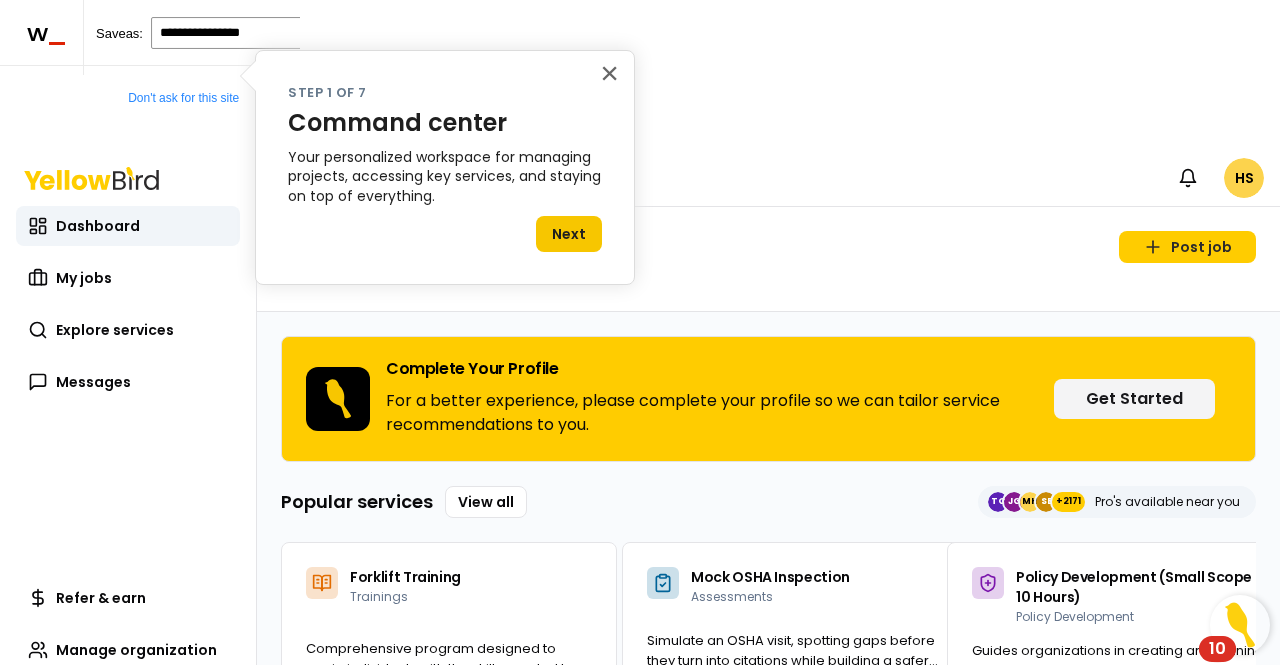 scroll, scrollTop: 0, scrollLeft: 0, axis: both 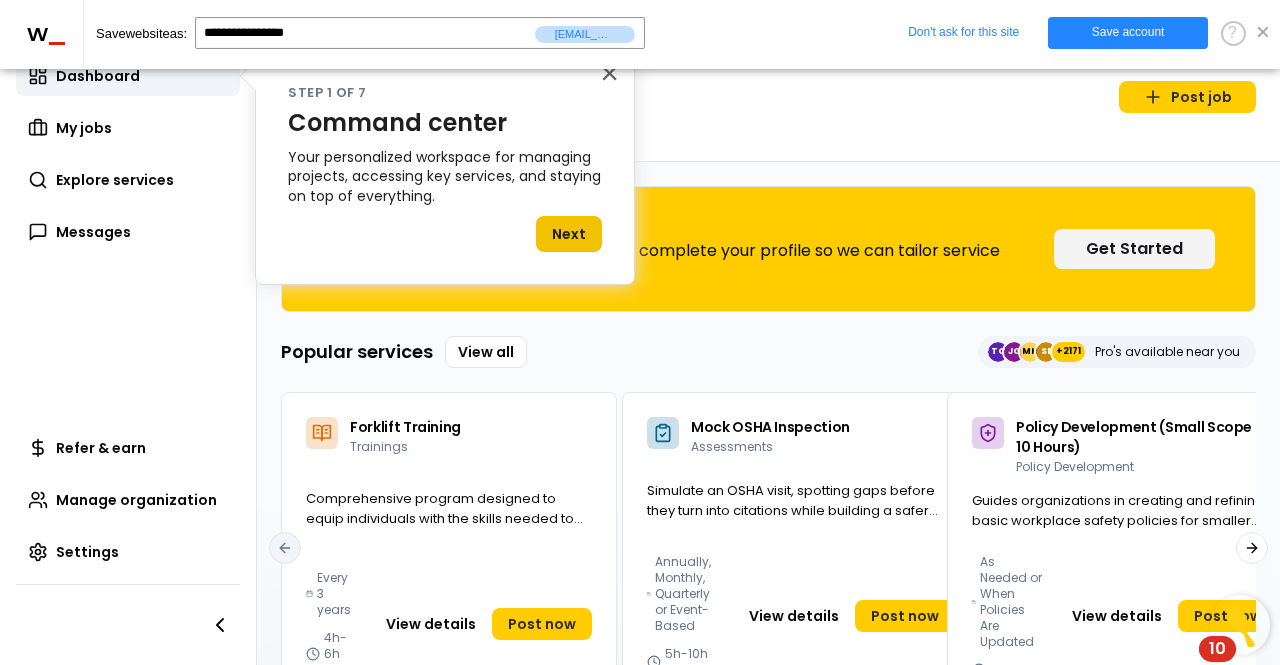 click on "Next" at bounding box center (569, 234) 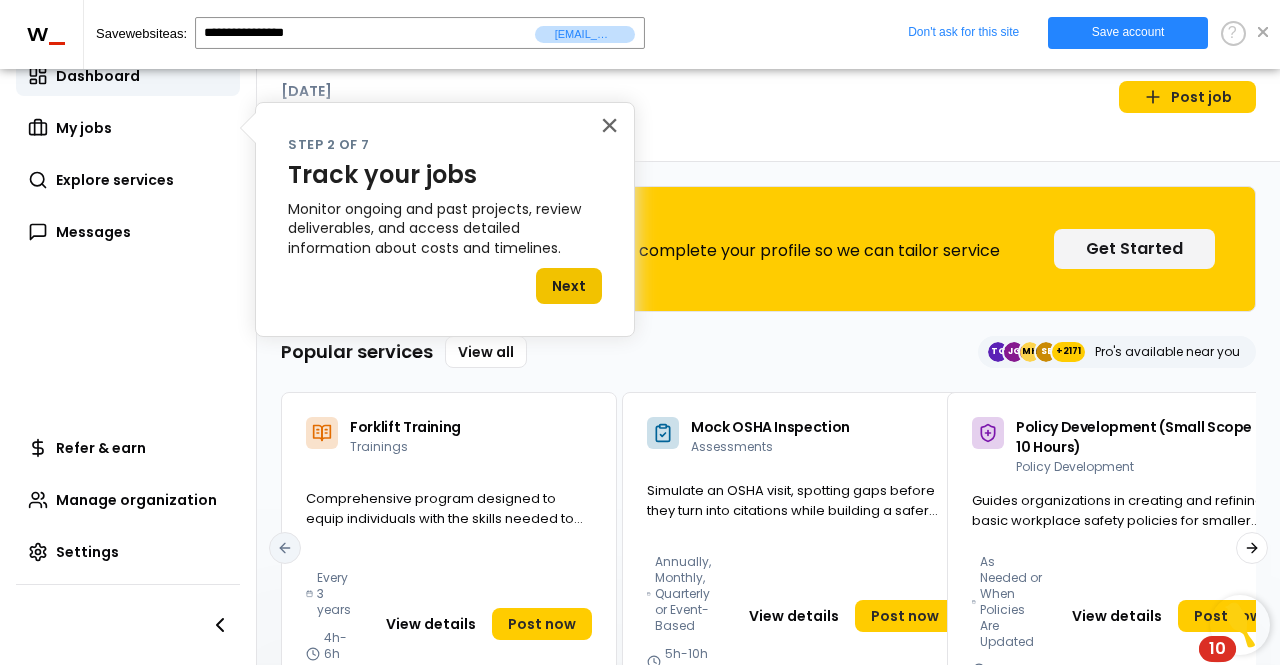 click on "Next" at bounding box center [569, 286] 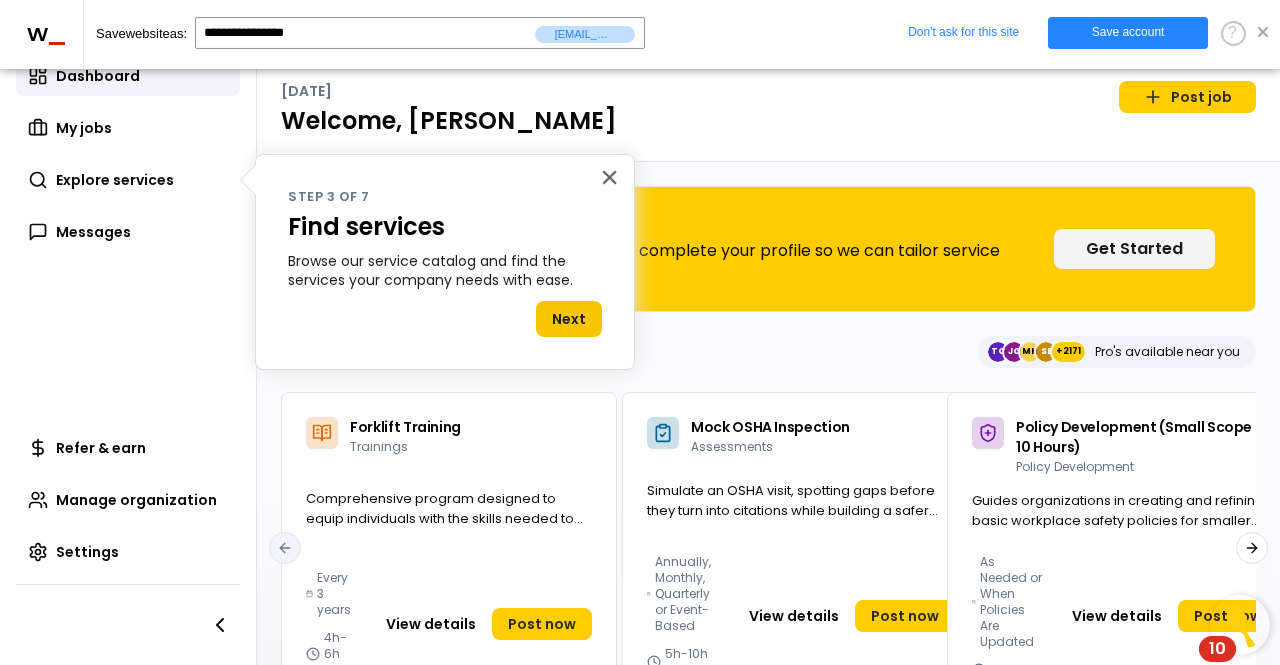 click on "Browse our service catalog and find the services your company needs with ease." at bounding box center [445, 271] 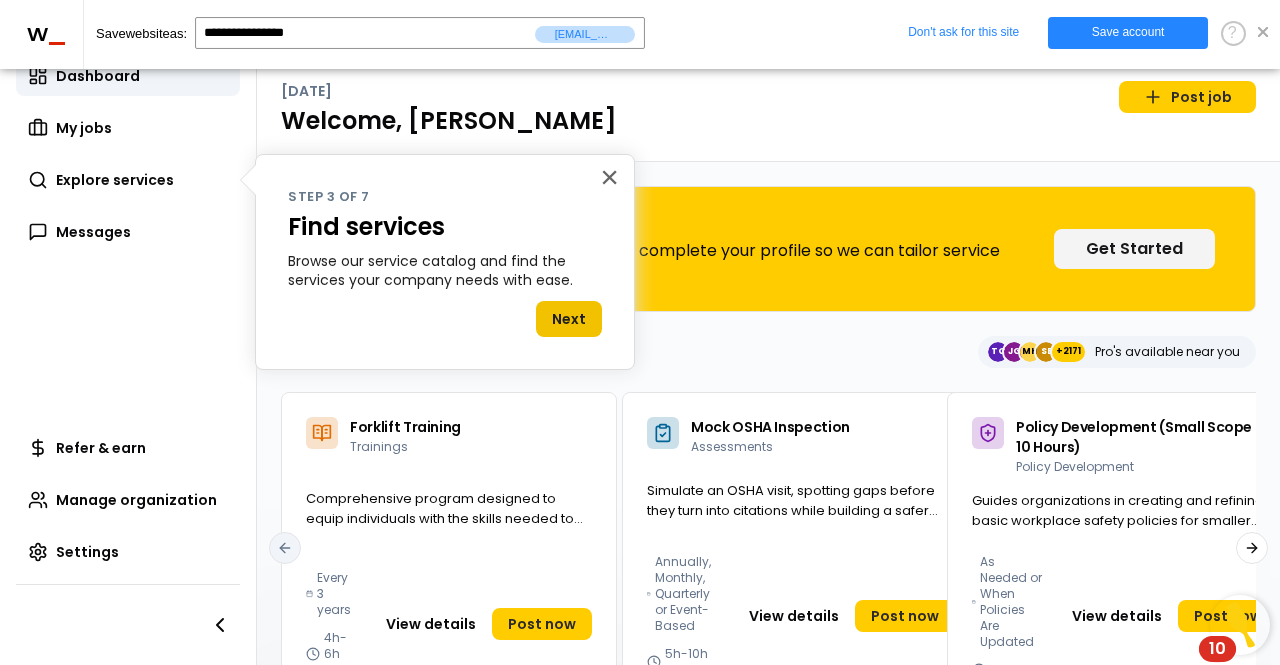 click on "Next" at bounding box center (569, 319) 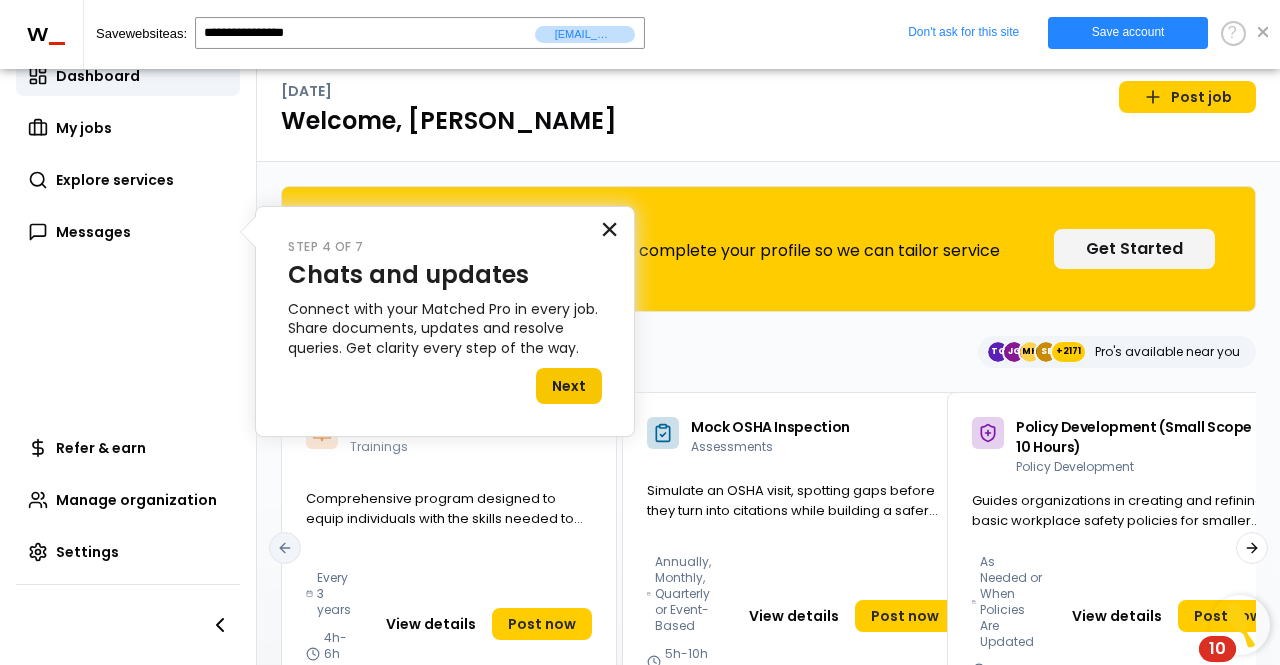 click on "×" at bounding box center [609, 229] 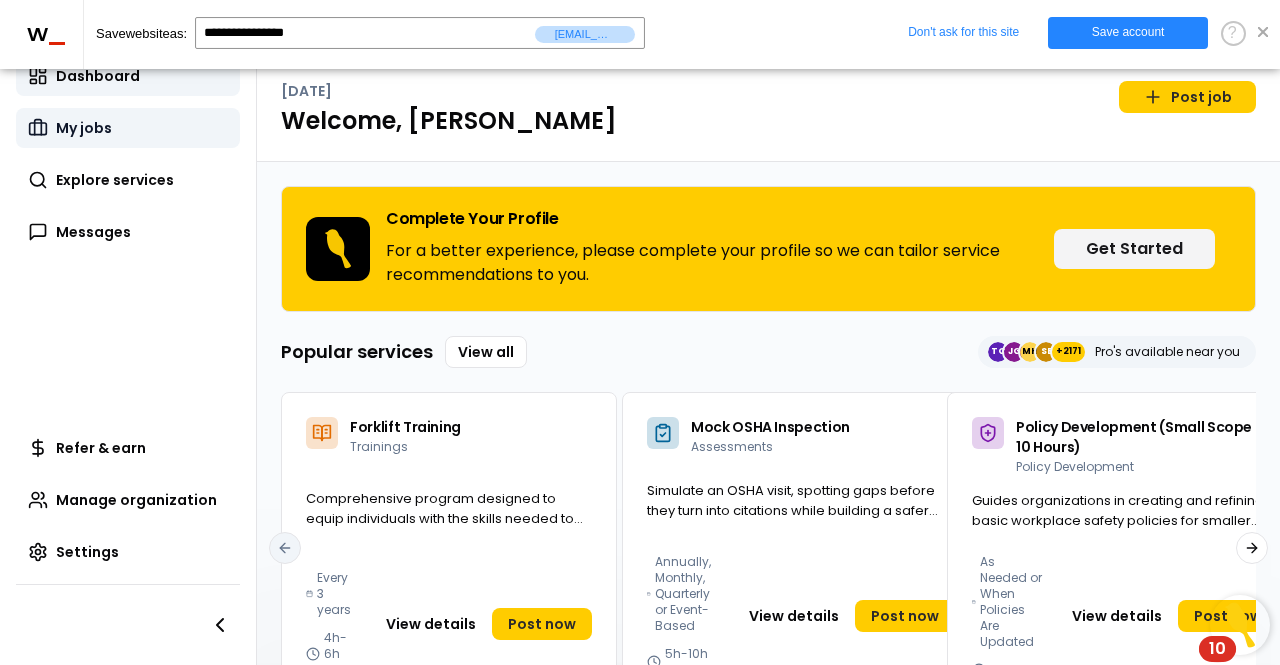 click on "My jobs" at bounding box center (128, 128) 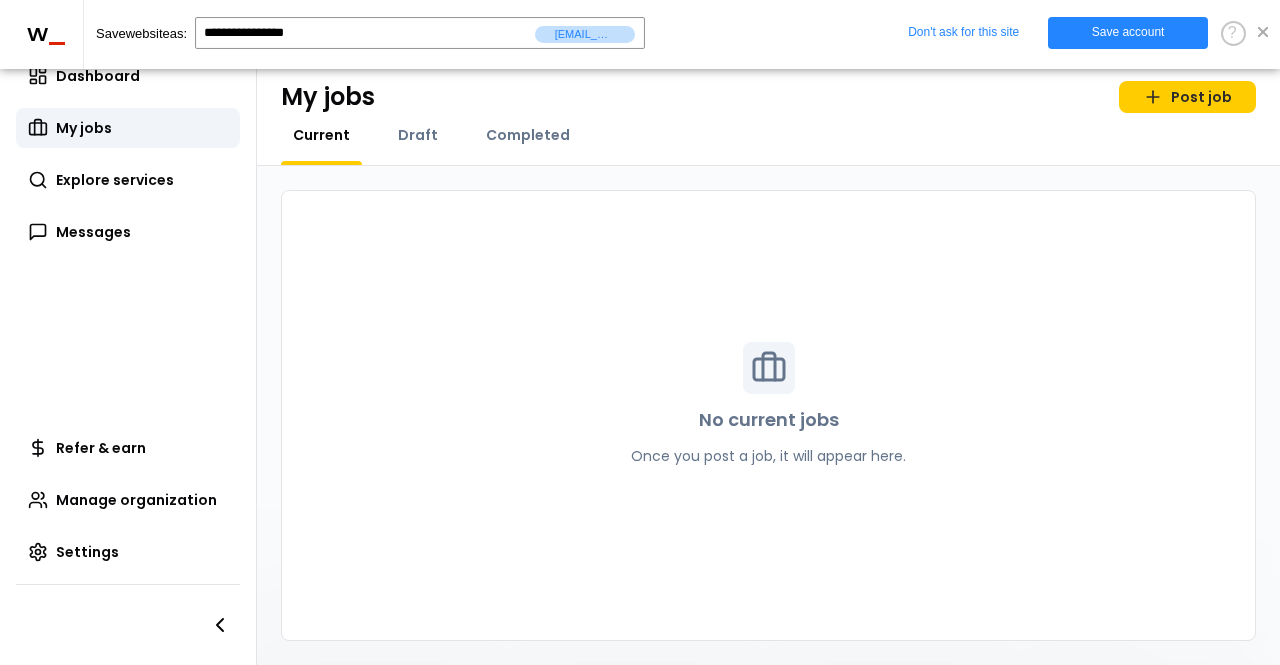 click at bounding box center [1263, 32] 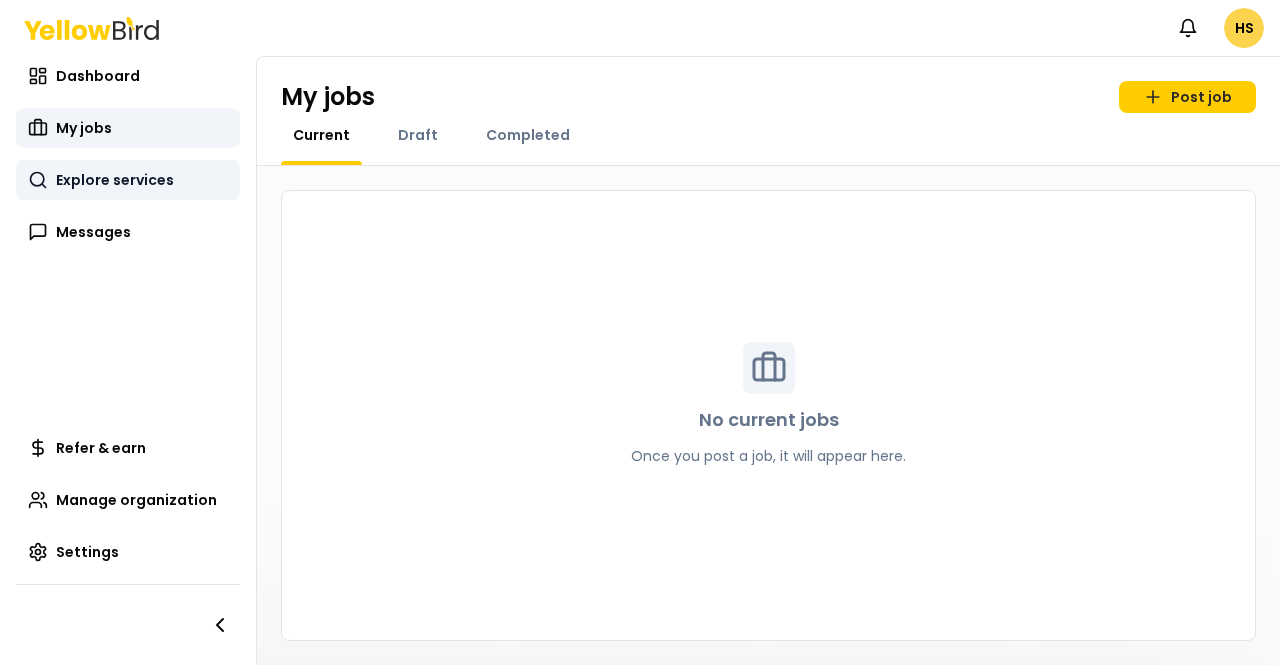 click on "Explore services" at bounding box center [128, 180] 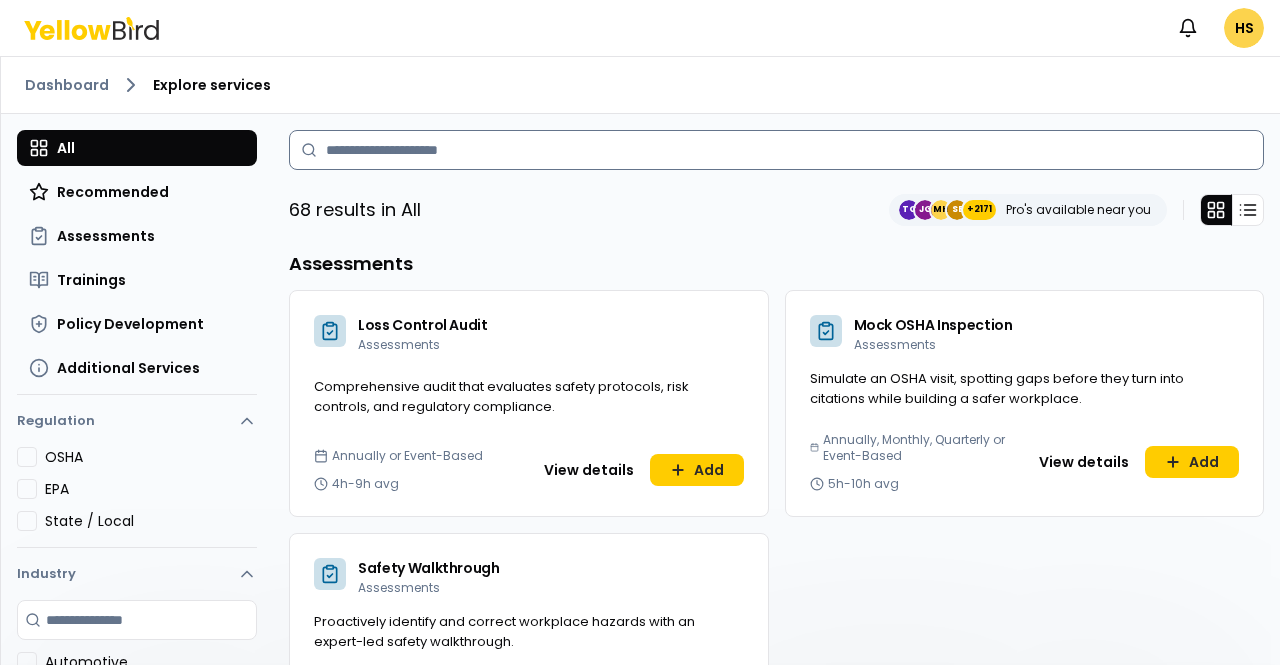 click at bounding box center [776, 150] 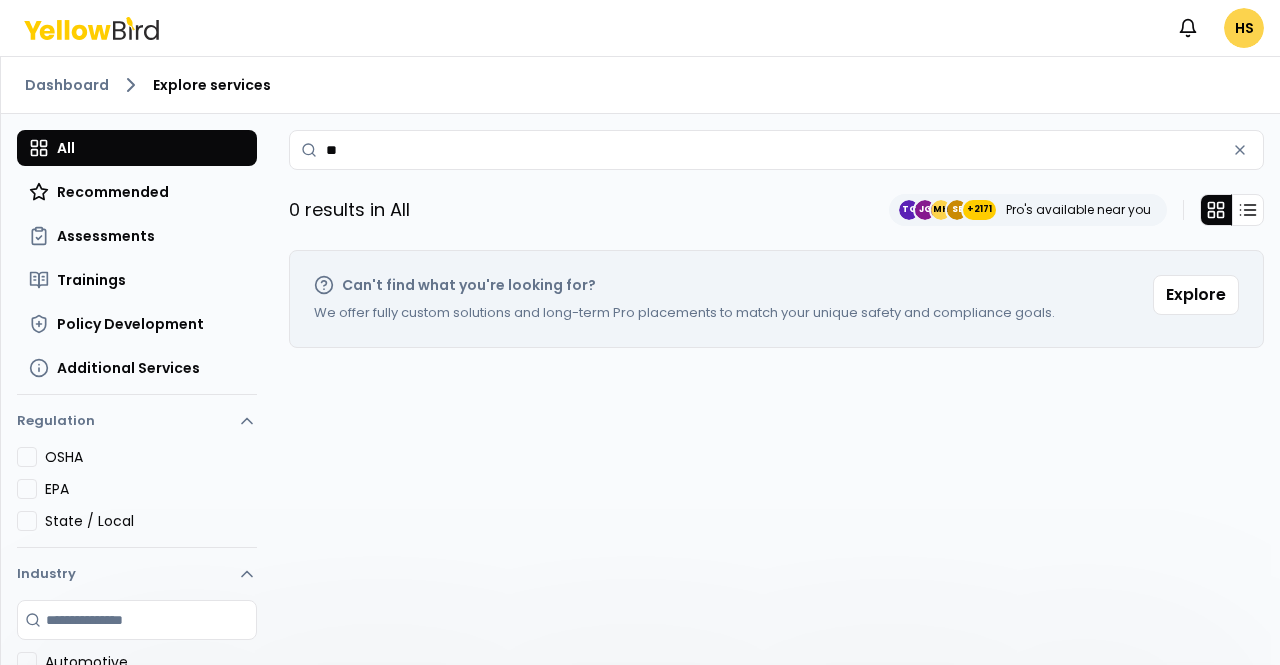 type on "*" 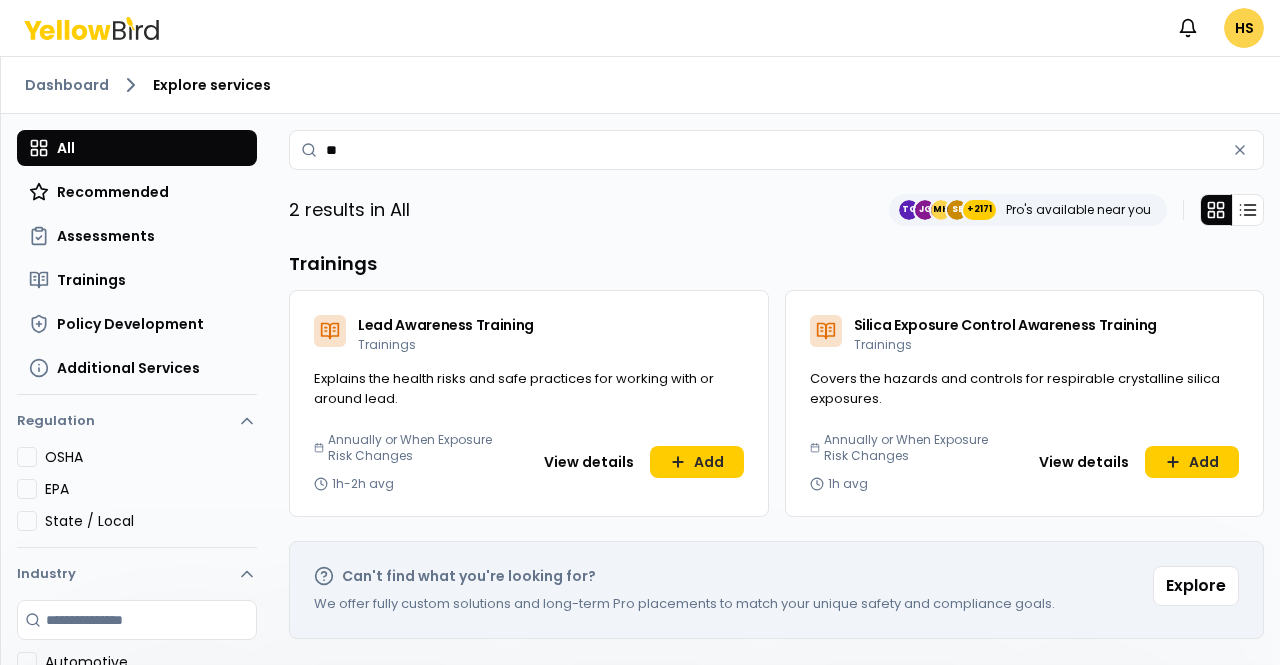type on "*" 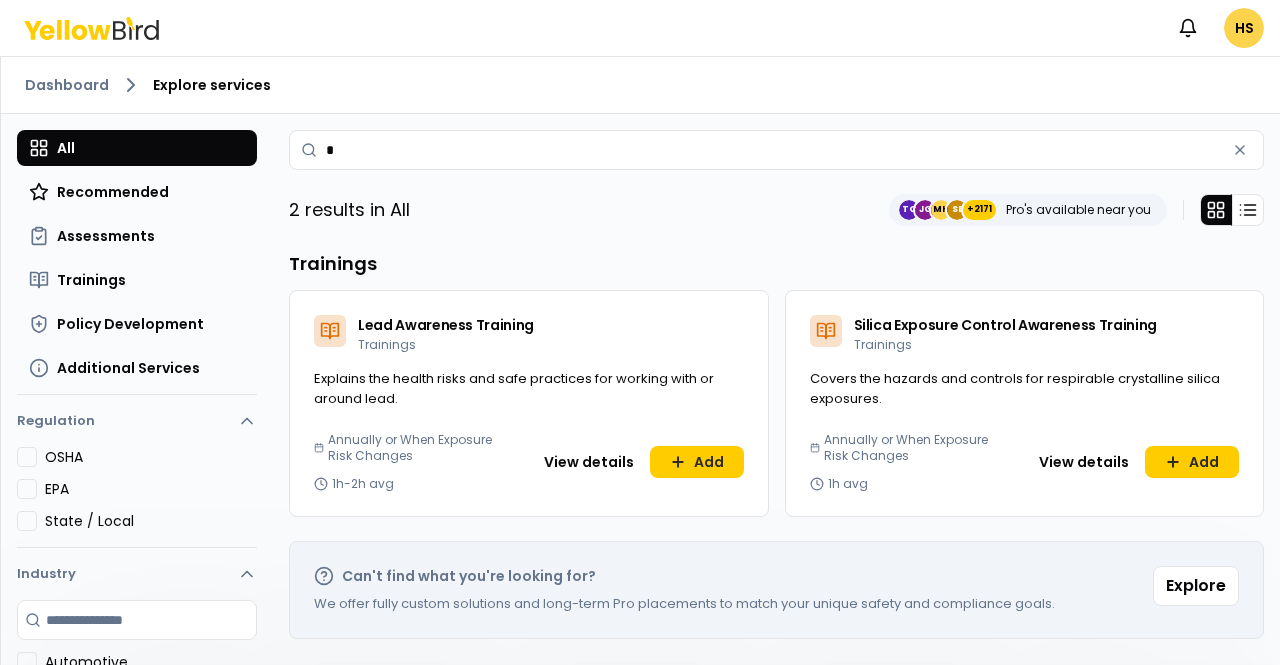 type 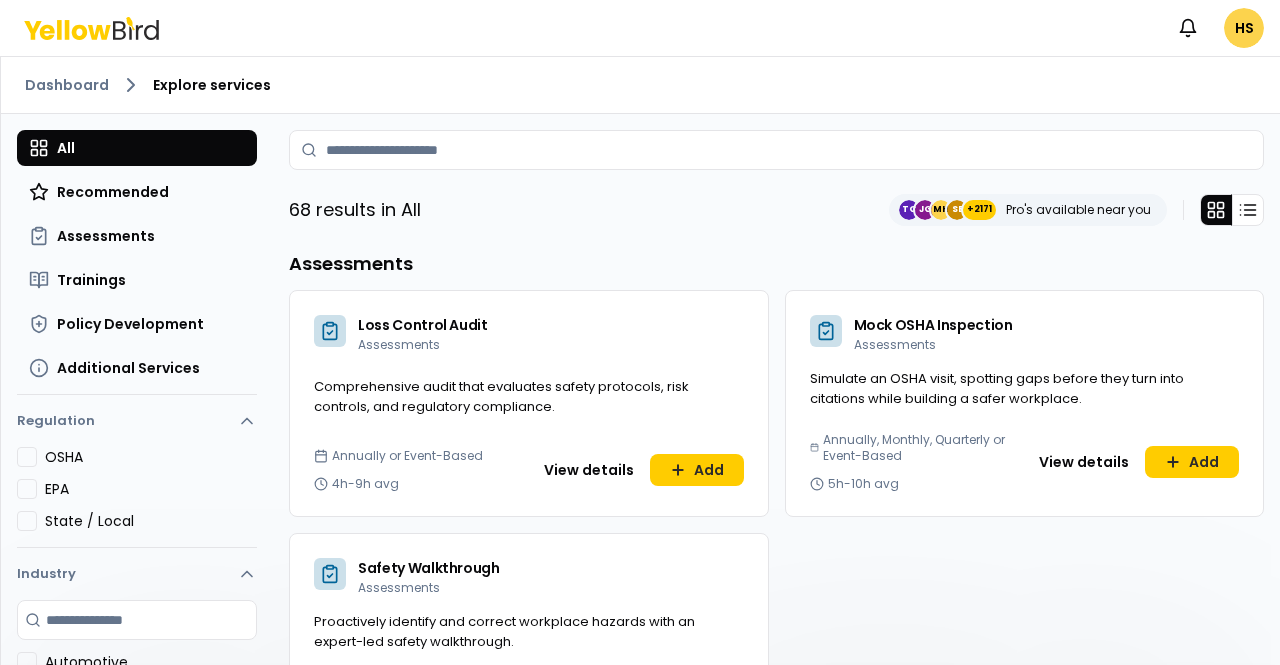 click on "Dashboard Explore services" at bounding box center (640, 85) 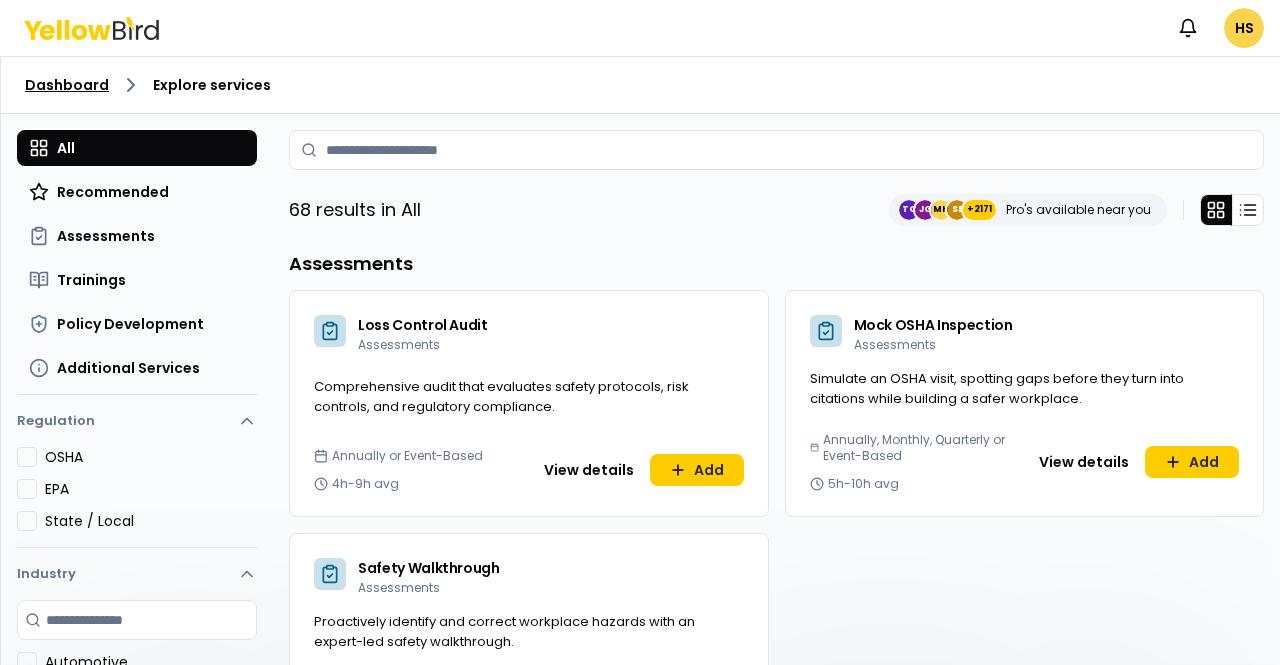 click on "Dashboard" at bounding box center (67, 85) 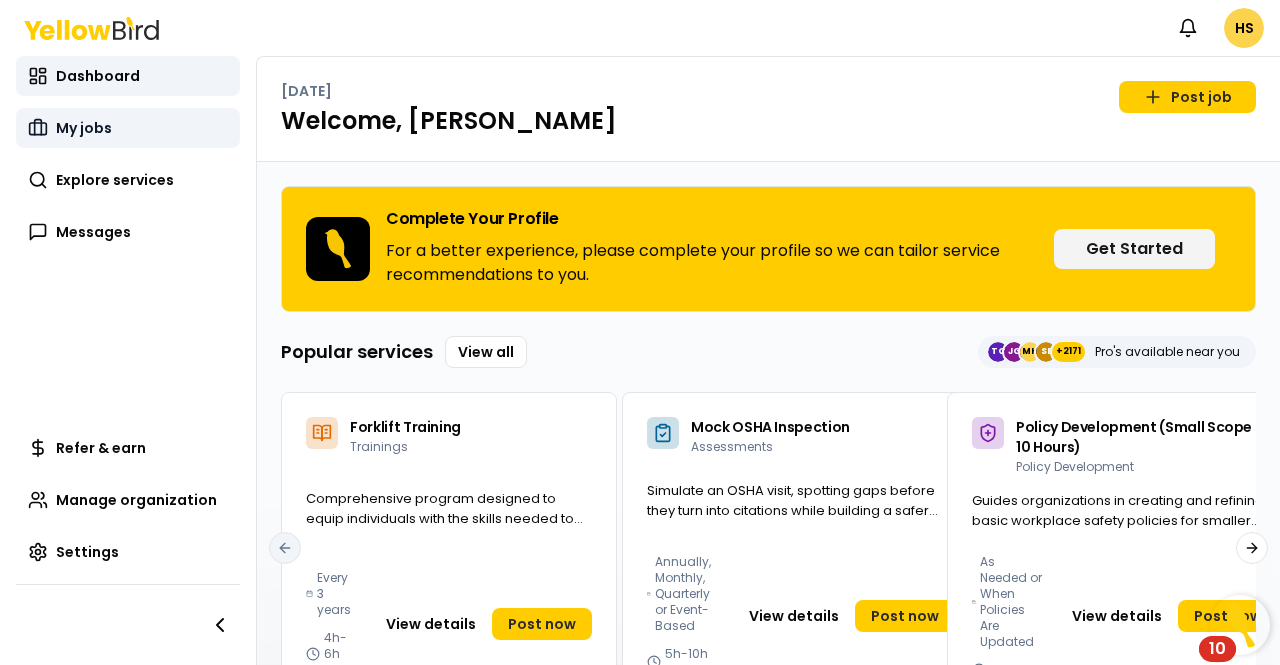 click on "My jobs" at bounding box center [84, 128] 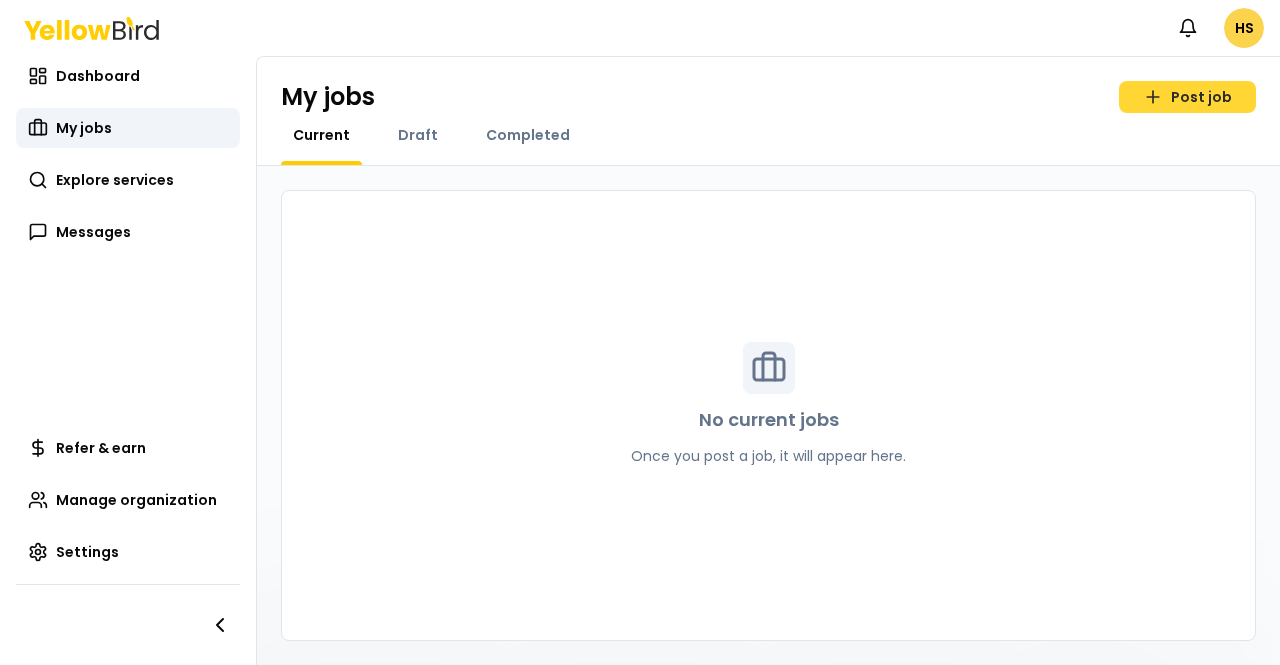 click on "Post job" at bounding box center (1187, 97) 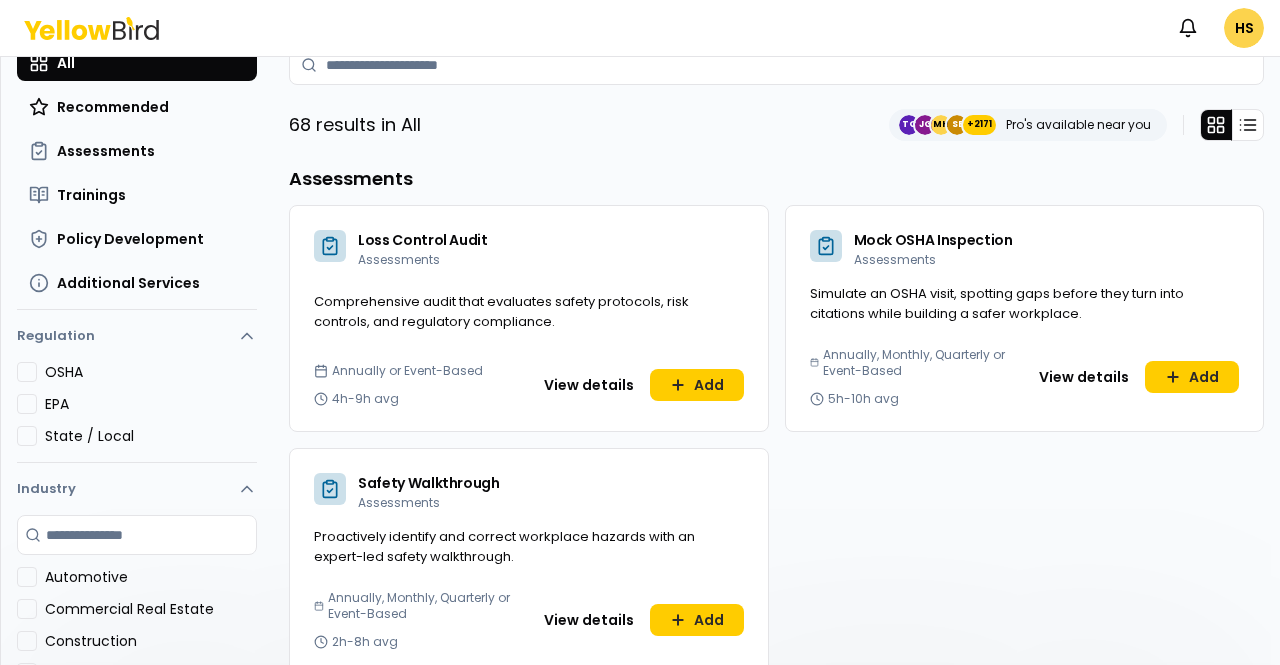 scroll, scrollTop: 0, scrollLeft: 0, axis: both 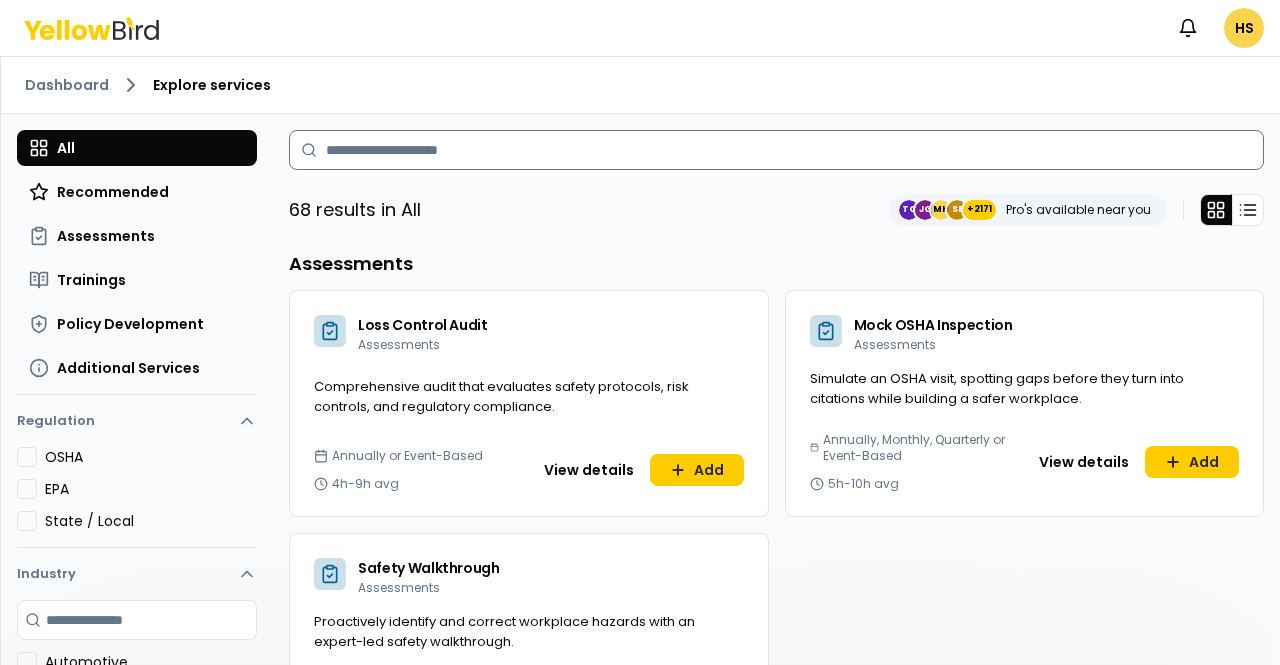 click at bounding box center [776, 150] 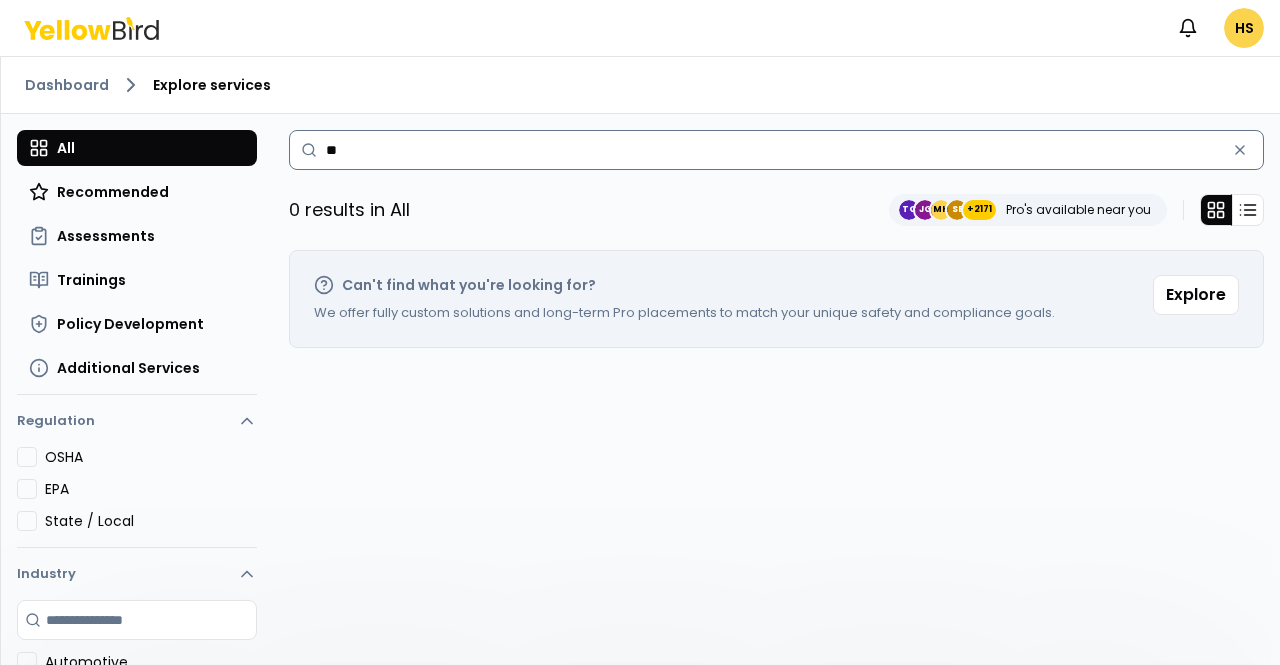 type on "*" 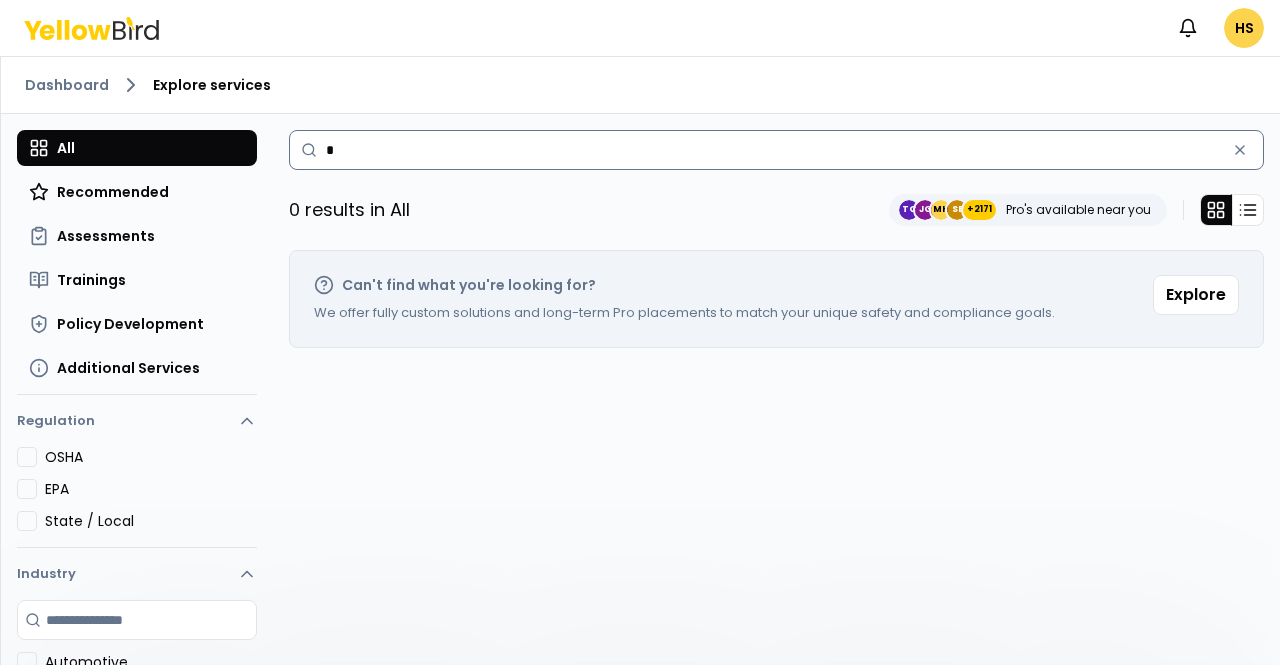 type 